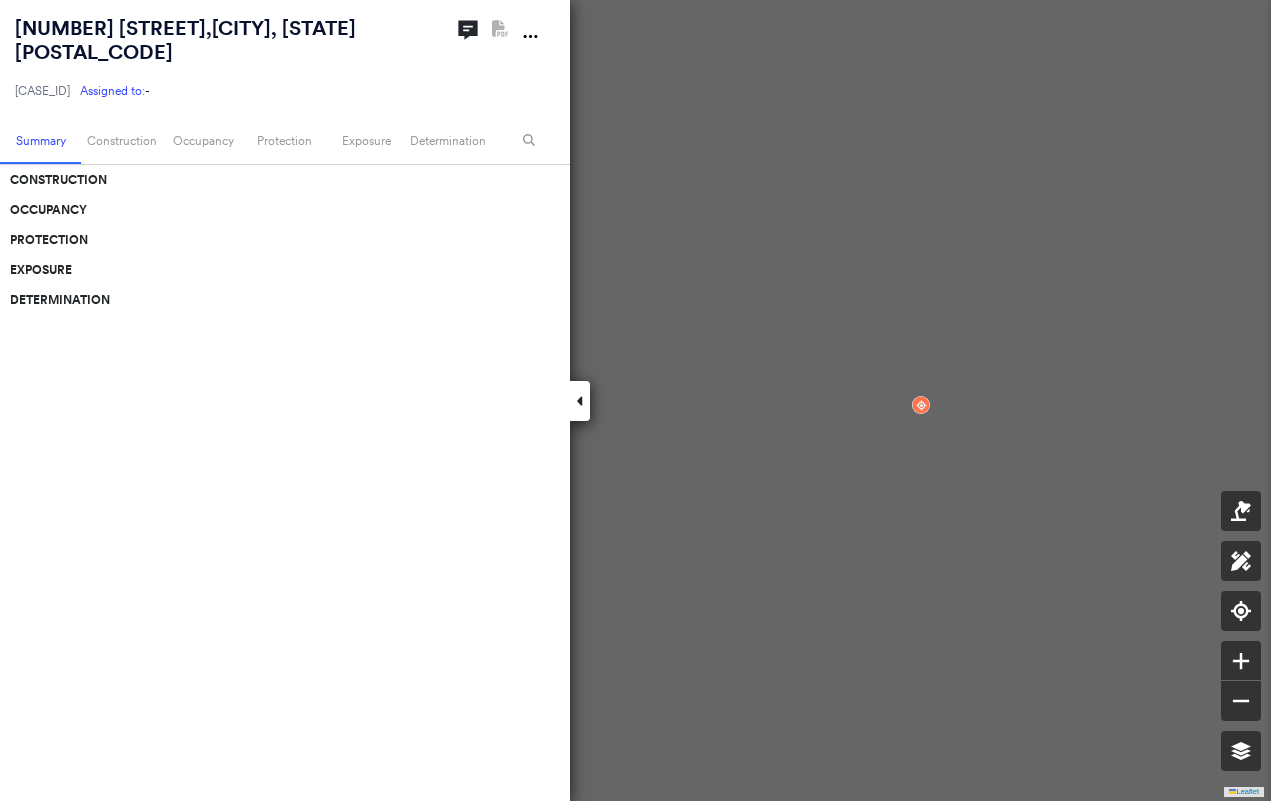 scroll, scrollTop: 0, scrollLeft: 0, axis: both 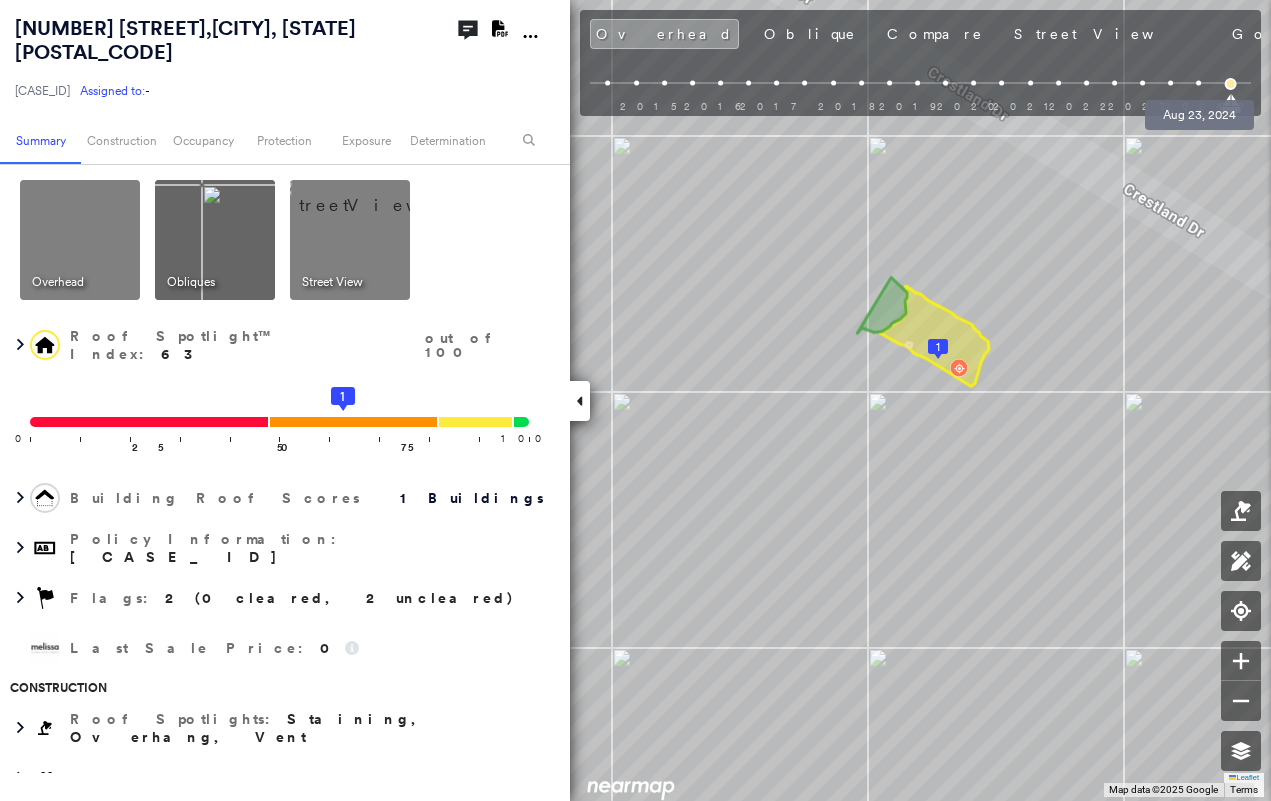 click at bounding box center [1198, 83] 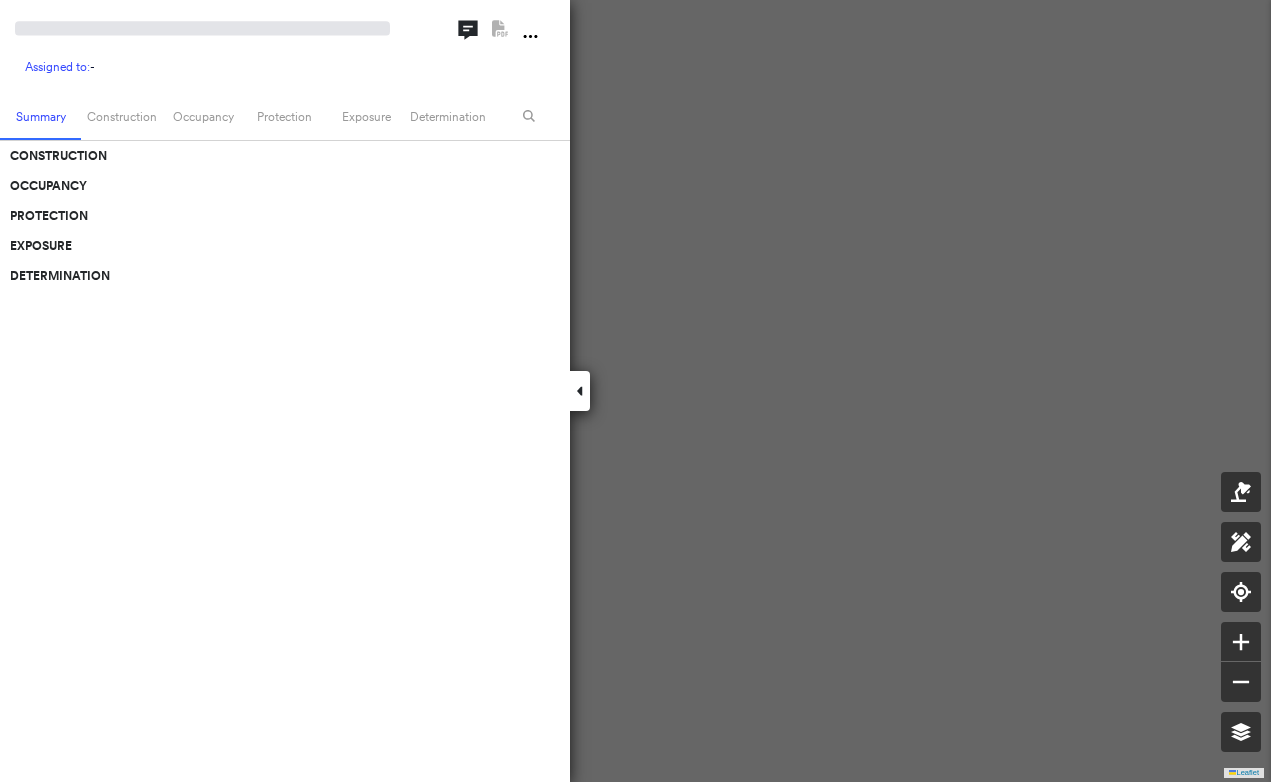 scroll, scrollTop: 0, scrollLeft: 0, axis: both 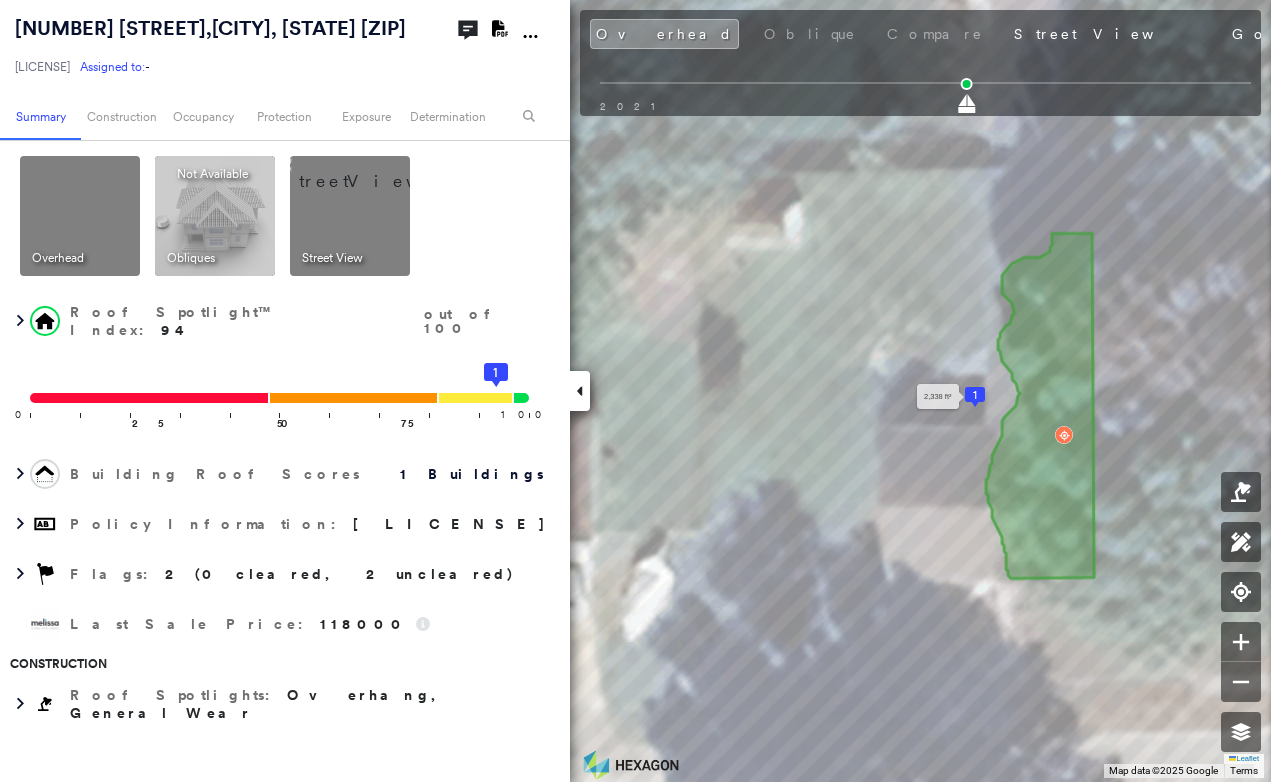click on "1" at bounding box center [975, 395] 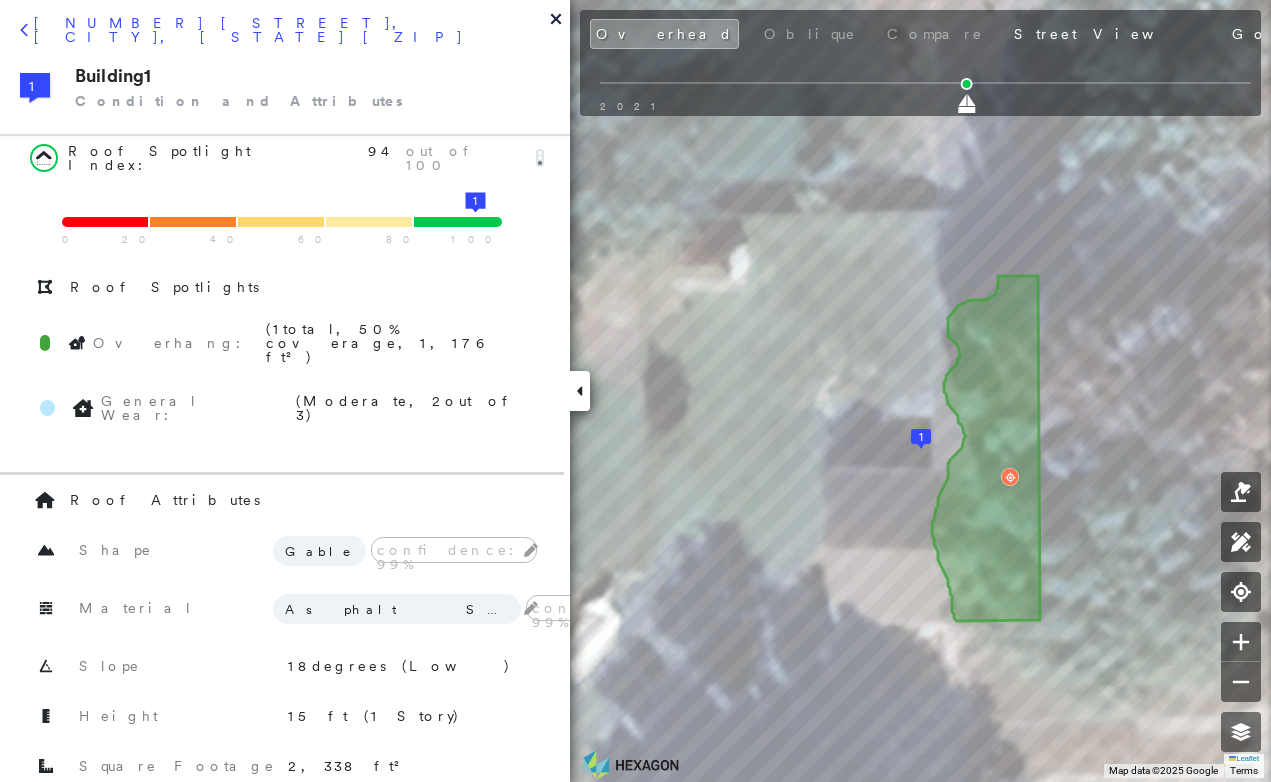 drag, startPoint x: 26, startPoint y: 18, endPoint x: 200, endPoint y: 30, distance: 174.4133 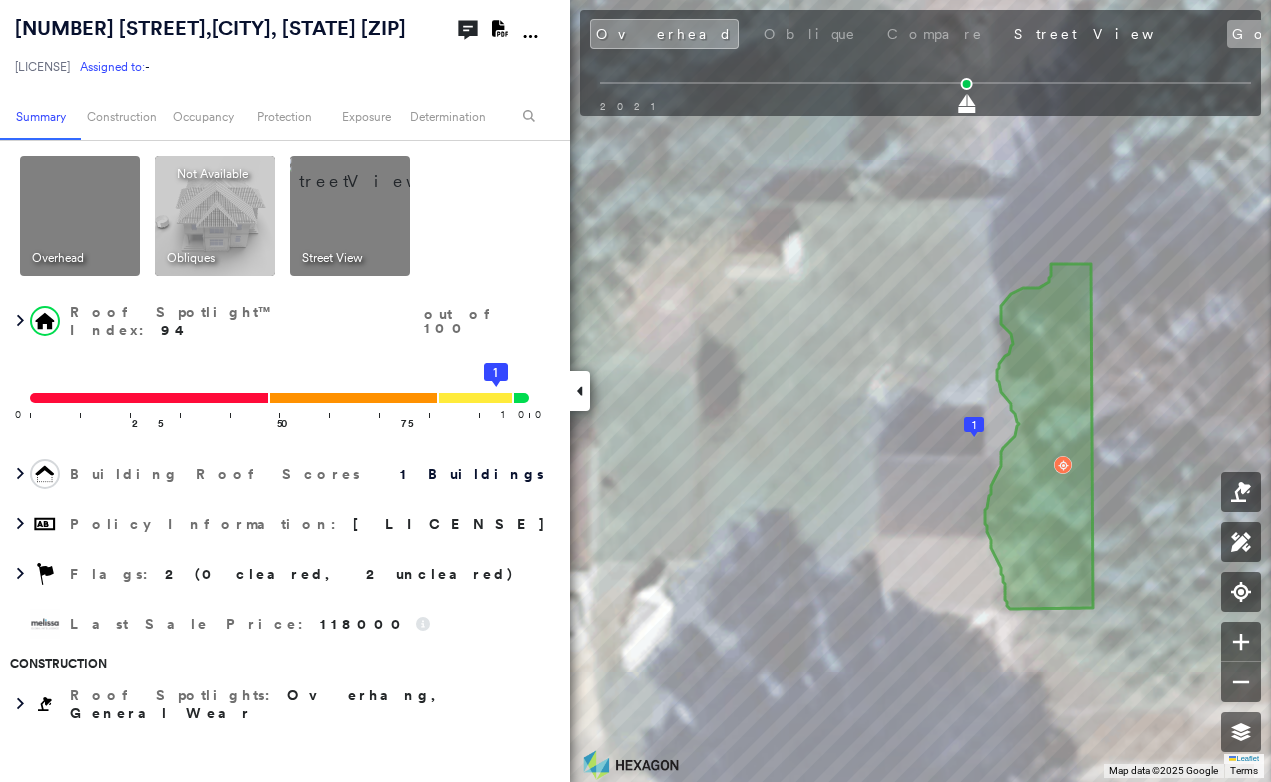 click on "Google" at bounding box center [1273, 34] 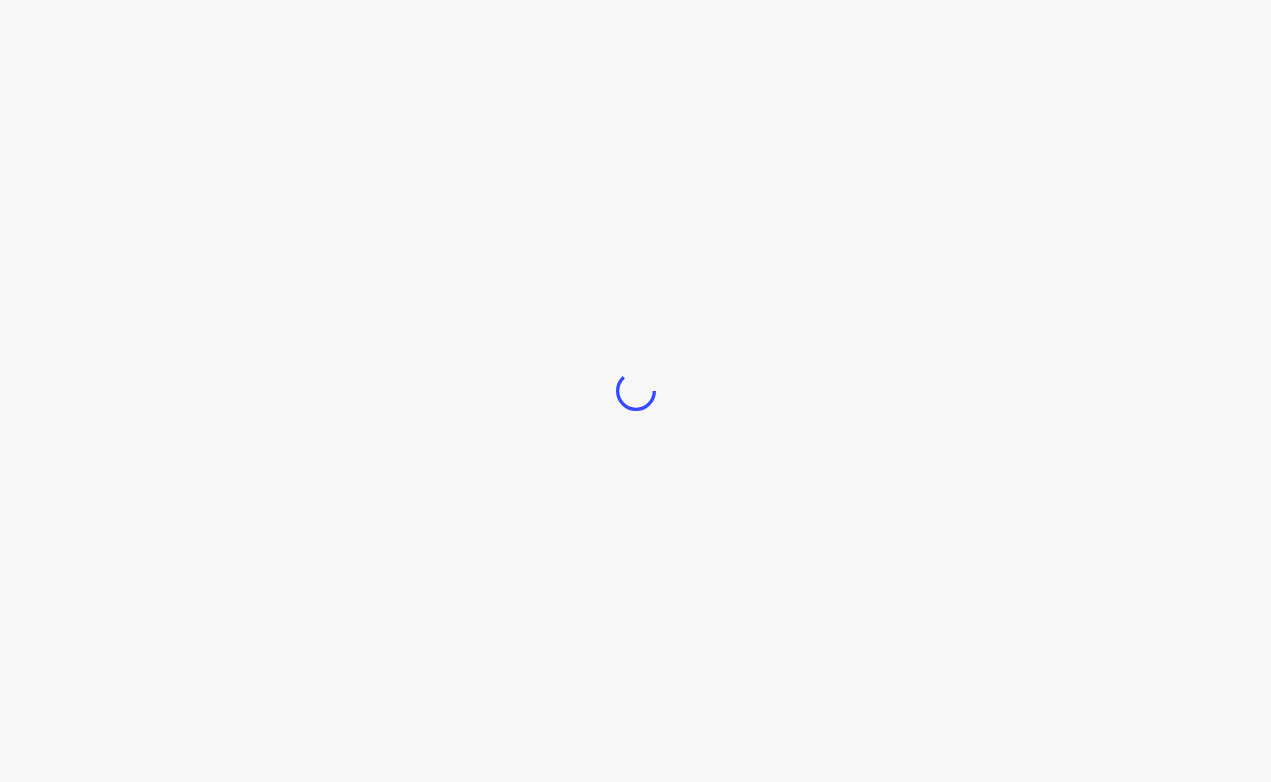 scroll, scrollTop: 0, scrollLeft: 0, axis: both 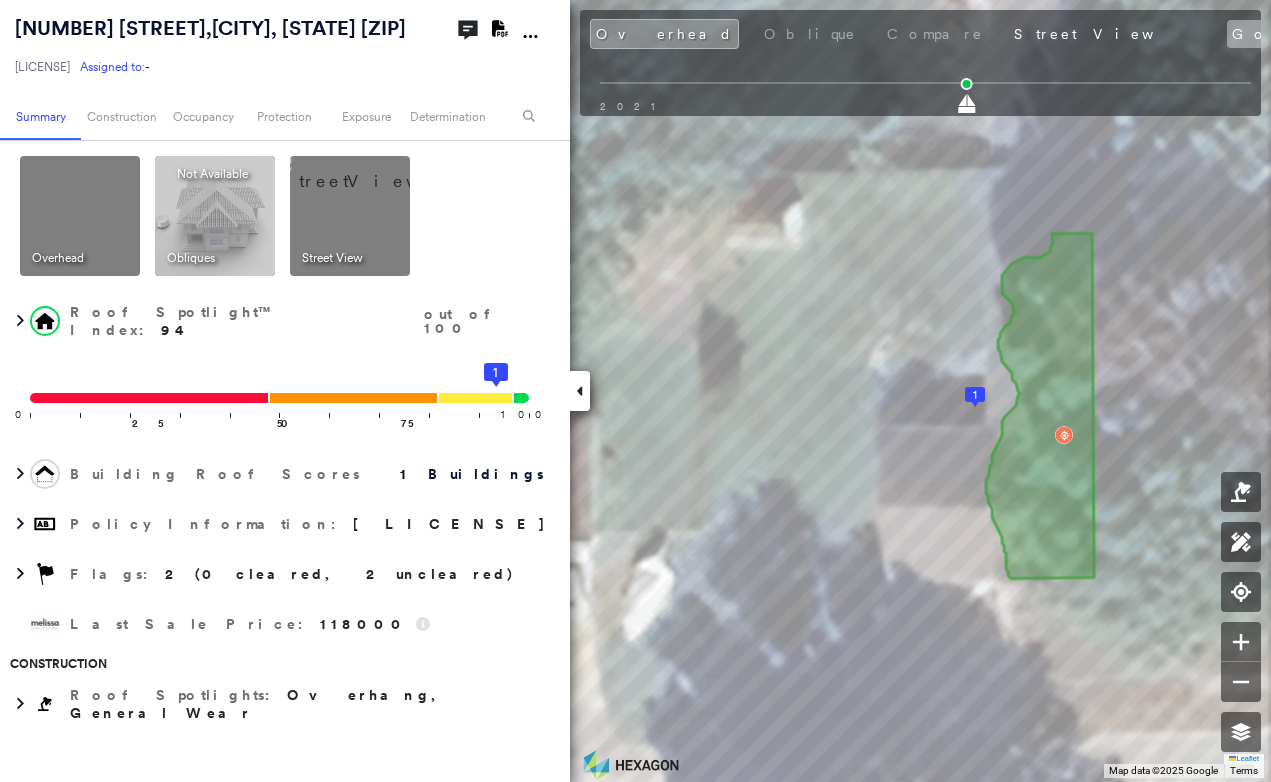 click on "Google" at bounding box center (1273, 34) 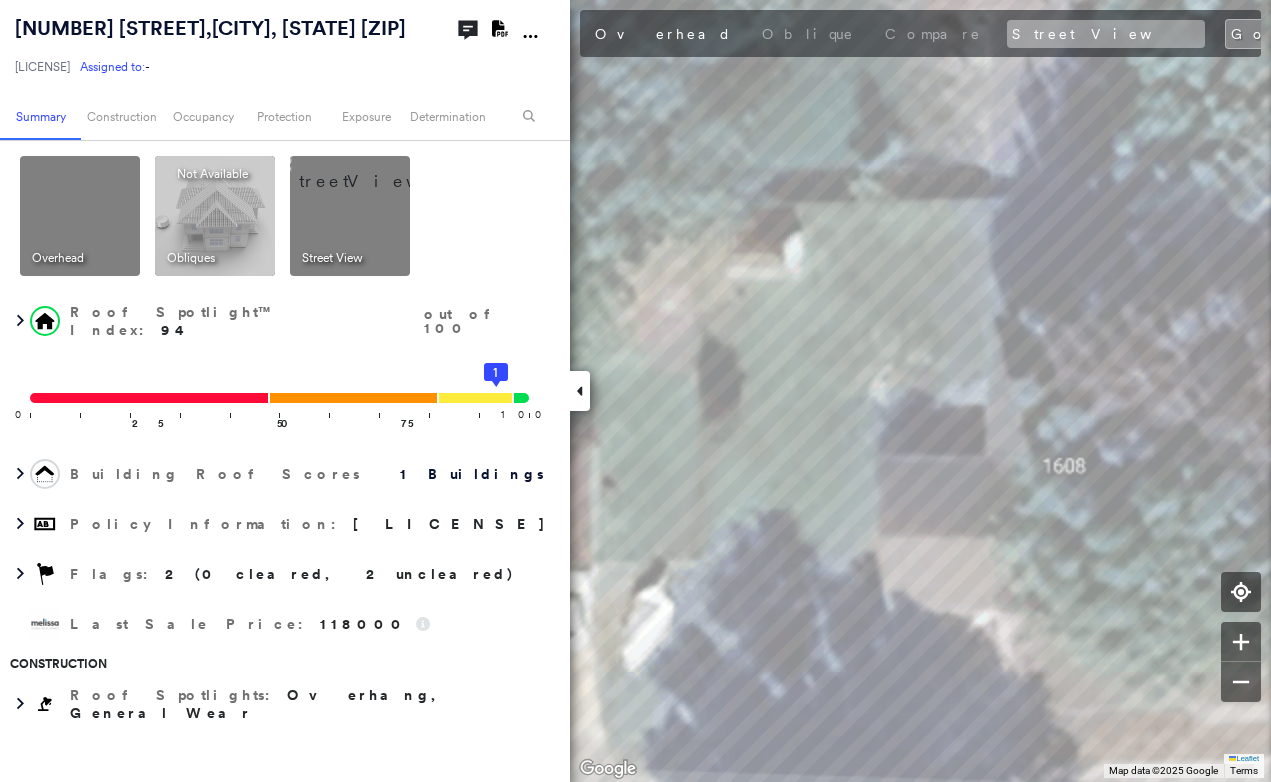 click on "Street View" at bounding box center (1106, 34) 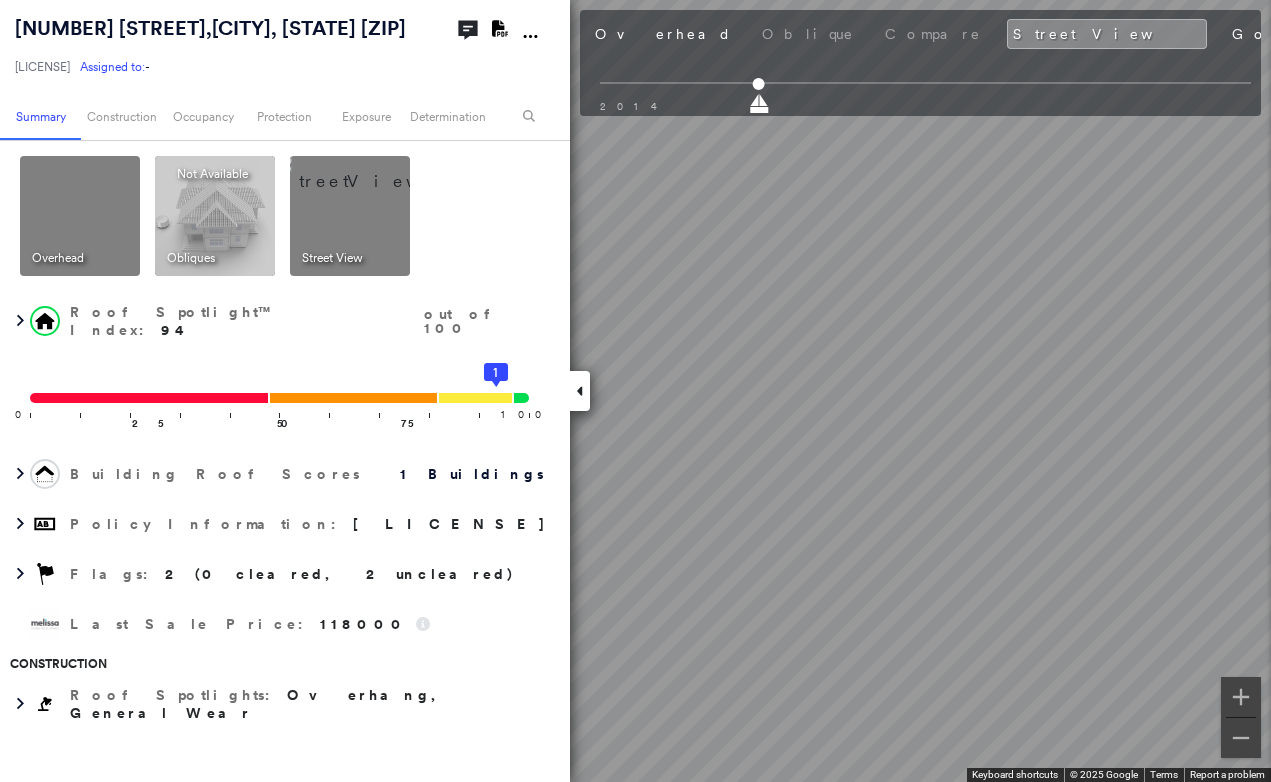 click at bounding box center (580, 391) 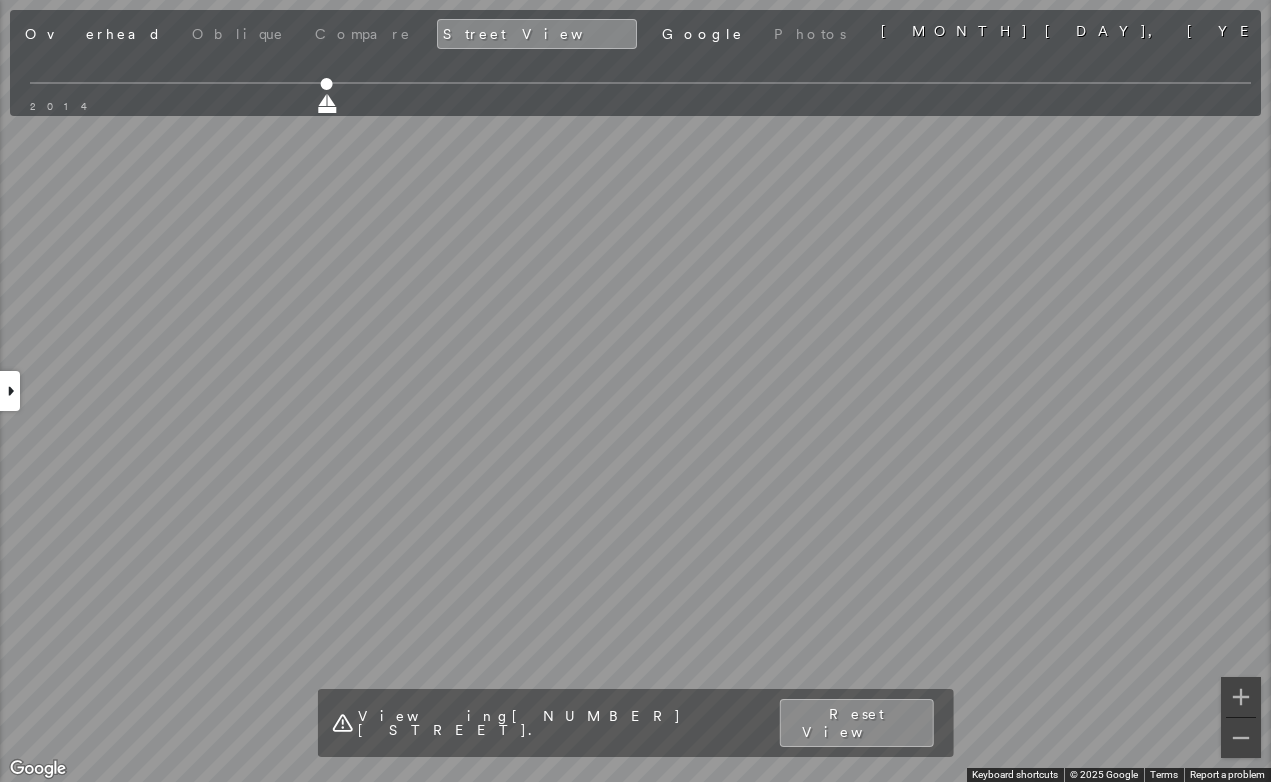 click at bounding box center [10, 391] 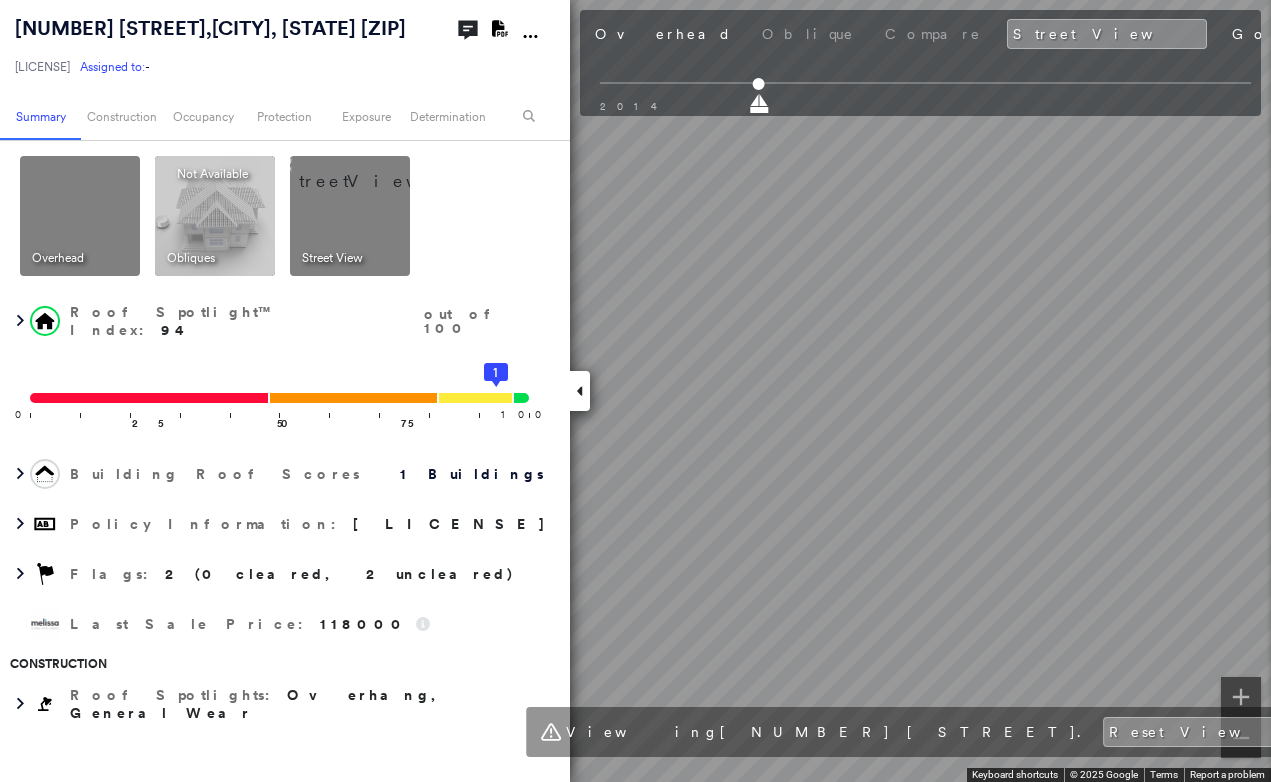 click 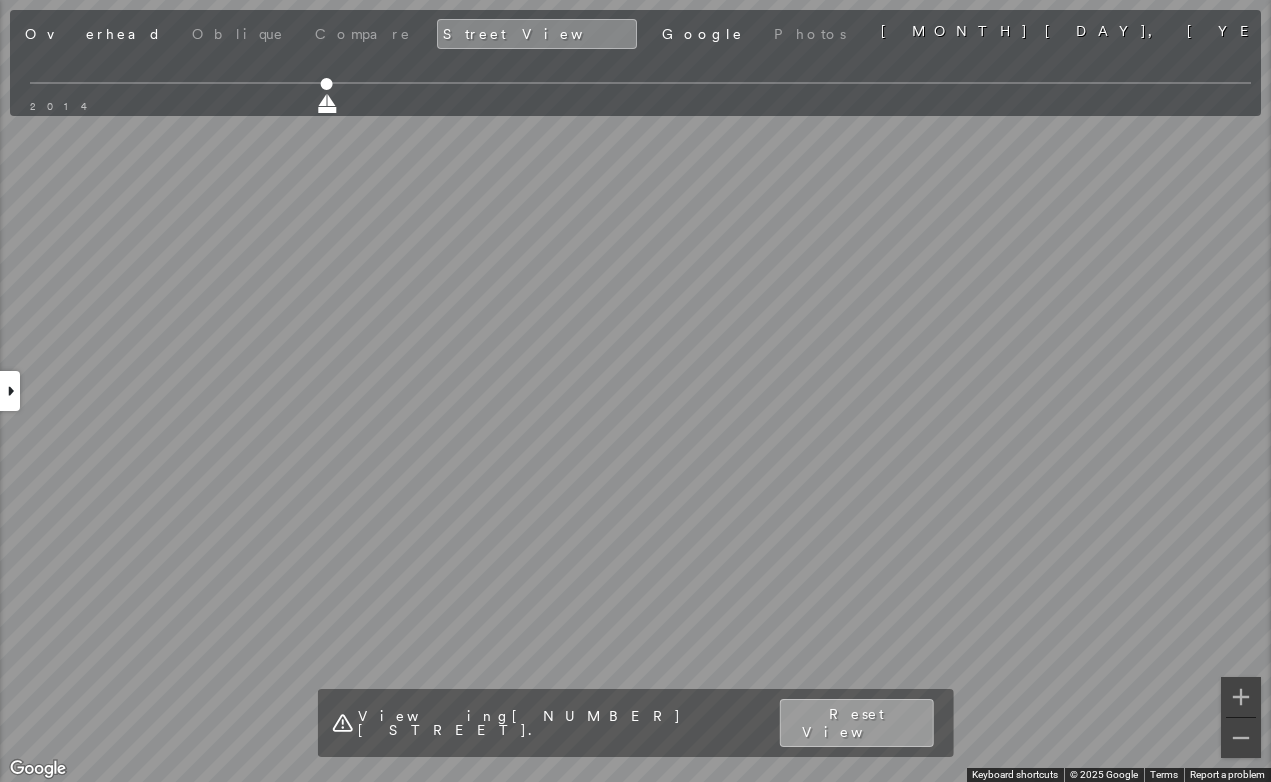 click on "Reset View" at bounding box center [856, 723] 